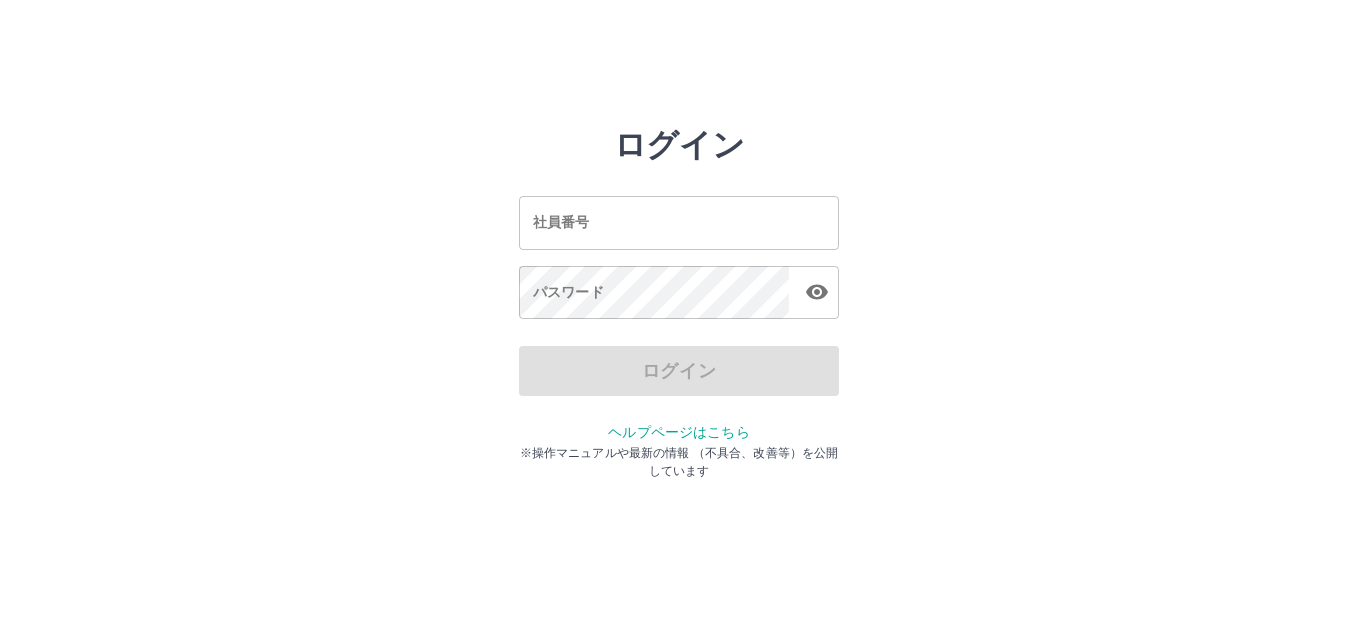 scroll, scrollTop: 0, scrollLeft: 0, axis: both 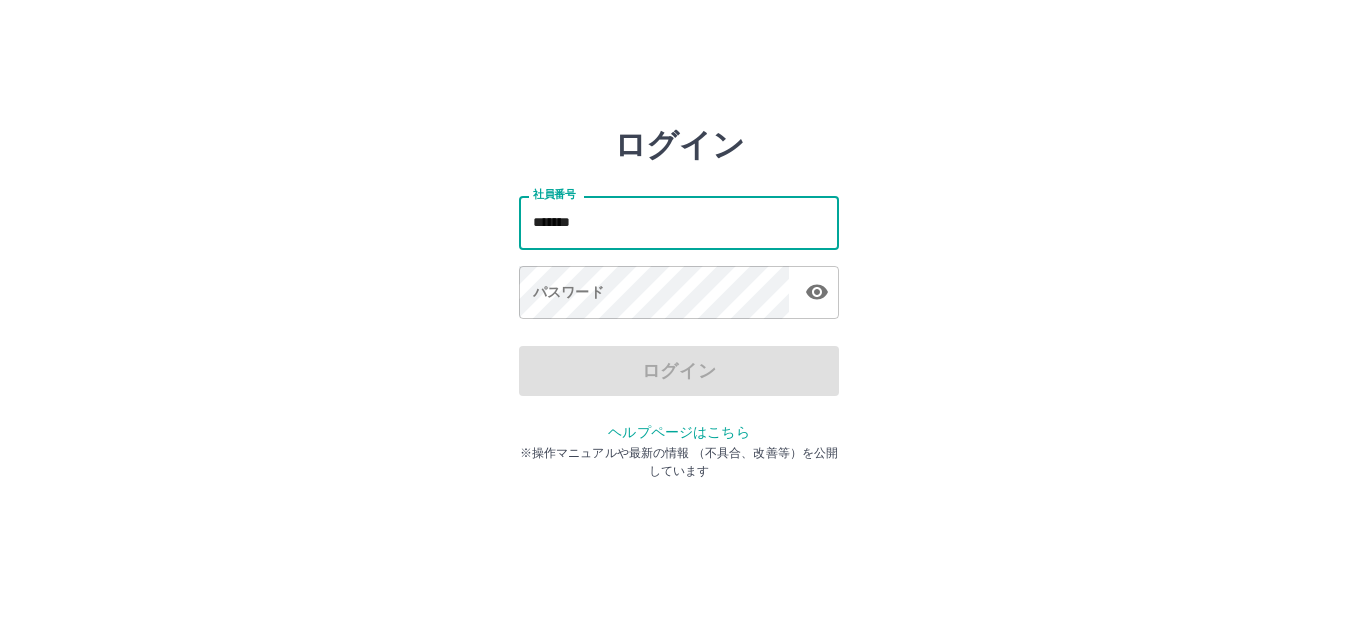 type on "*******" 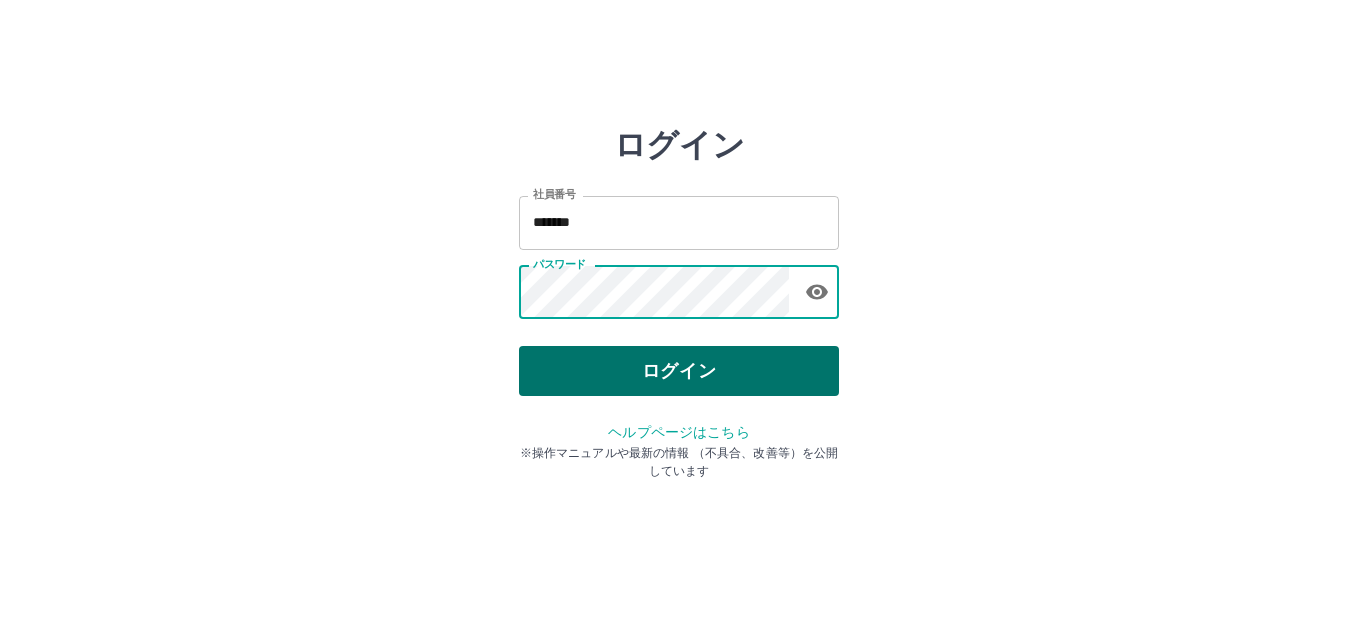 click on "ログイン" at bounding box center (679, 371) 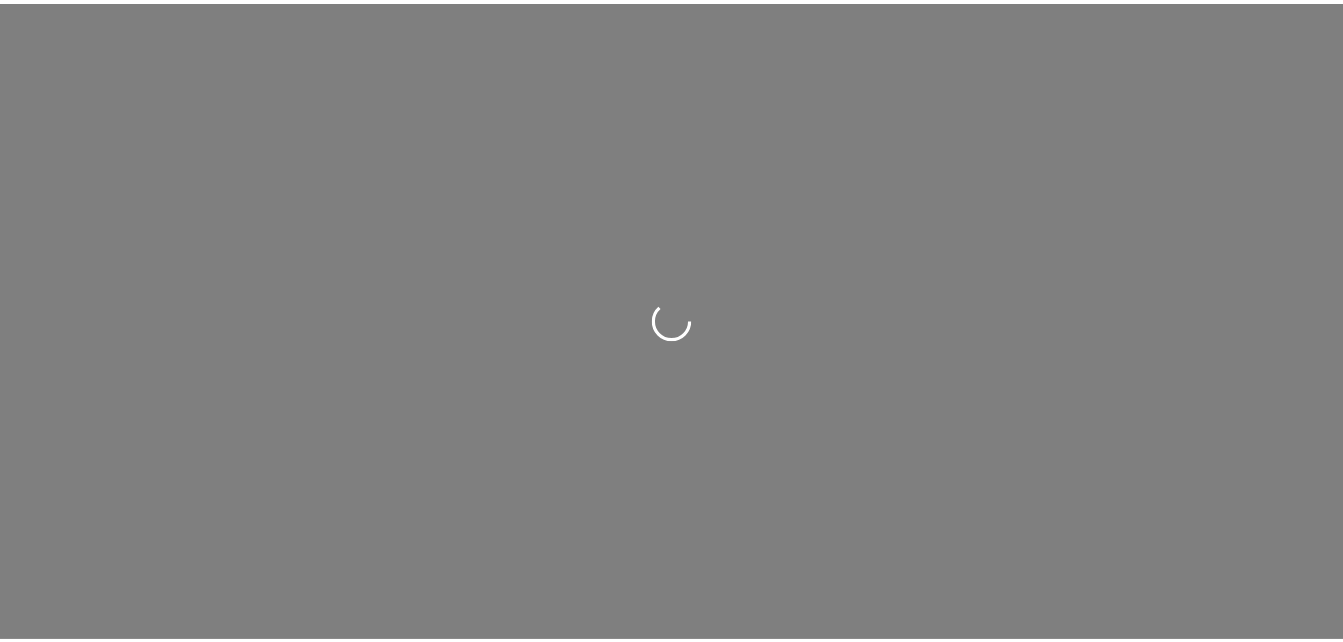 scroll, scrollTop: 0, scrollLeft: 0, axis: both 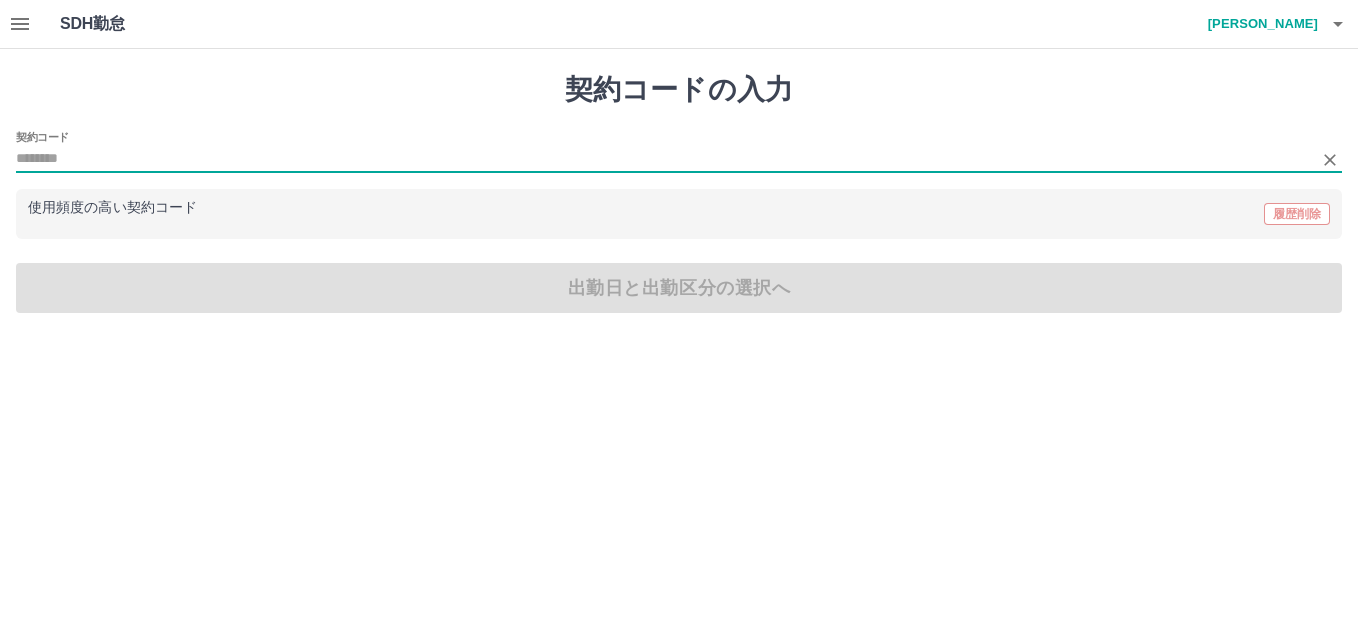 click on "契約コード" at bounding box center [664, 159] 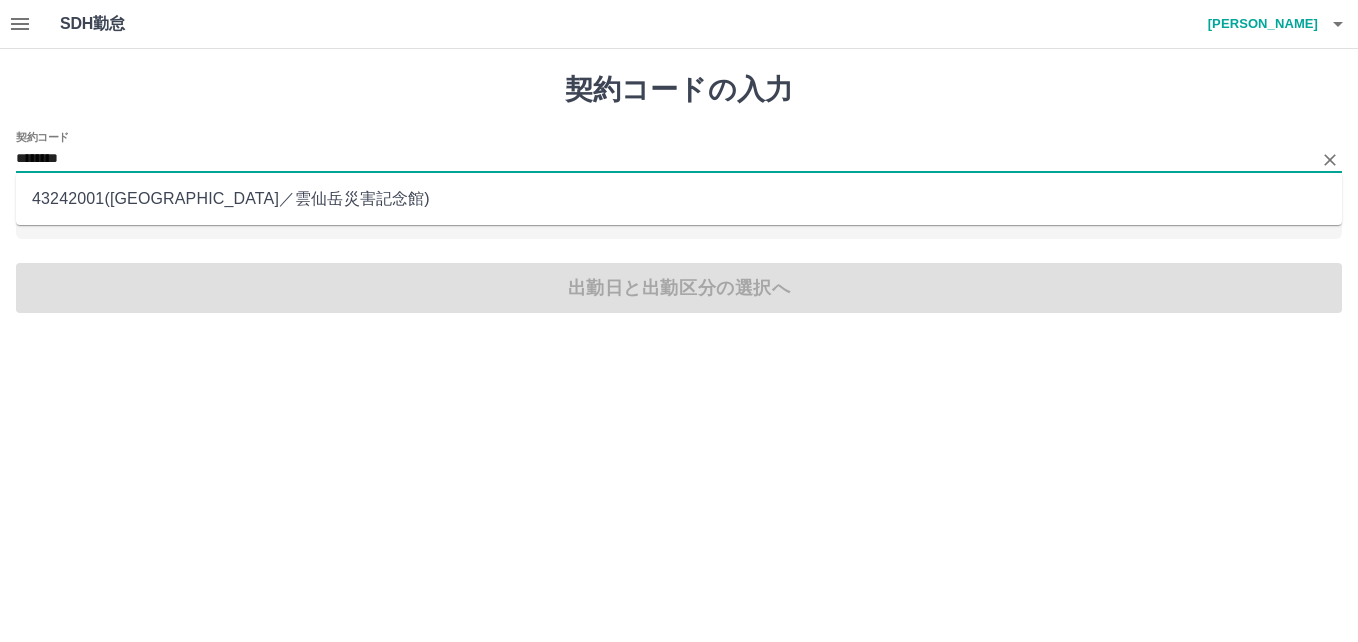 click on "43242001  ( [GEOGRAPHIC_DATA] ／ 雲仙岳災害記念館 )" at bounding box center [679, 199] 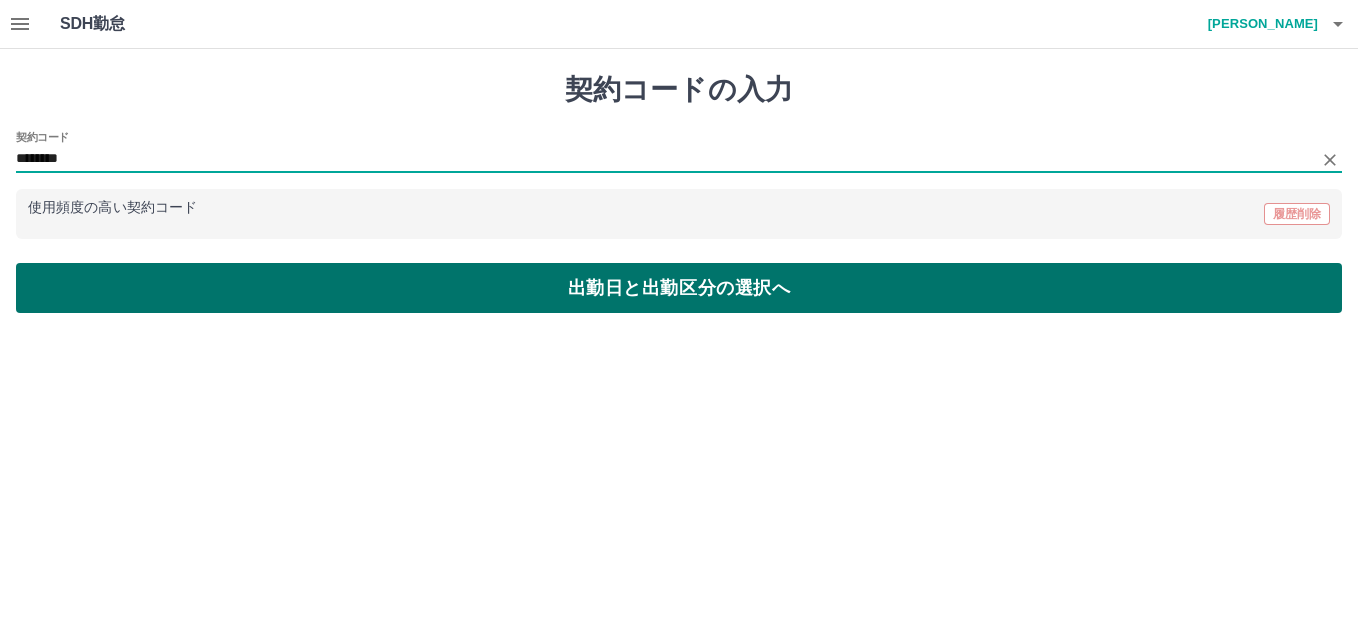 type on "********" 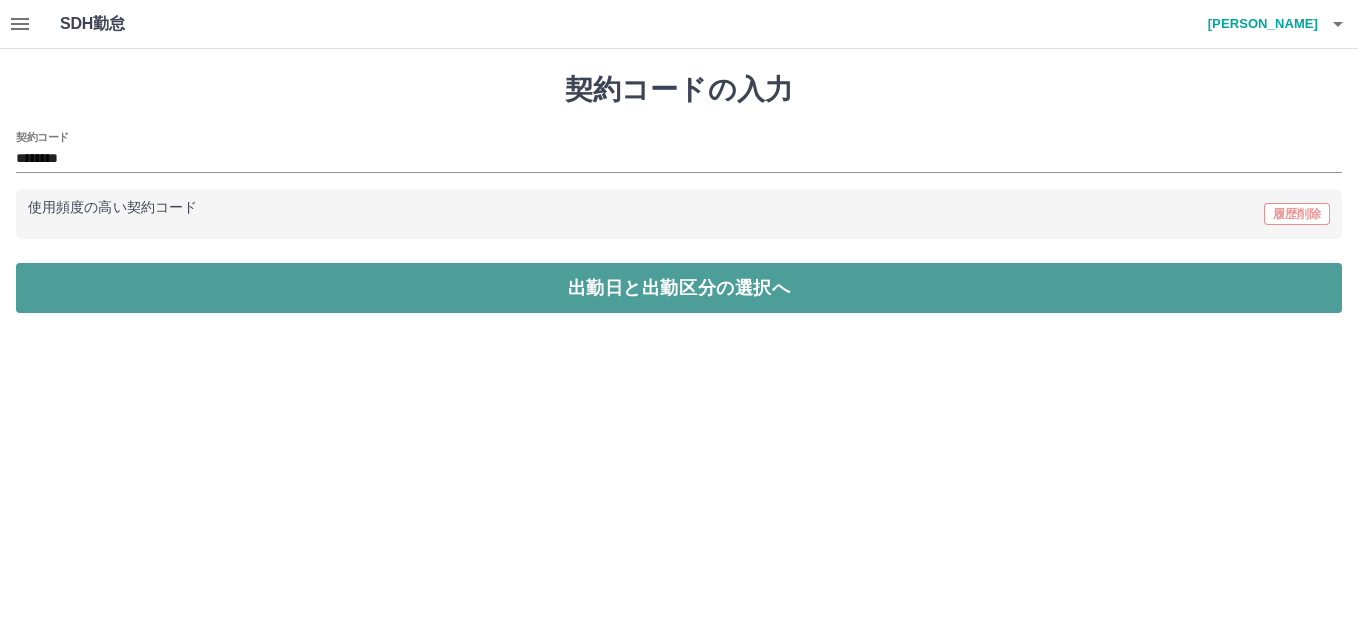 click on "出勤日と出勤区分の選択へ" at bounding box center (679, 288) 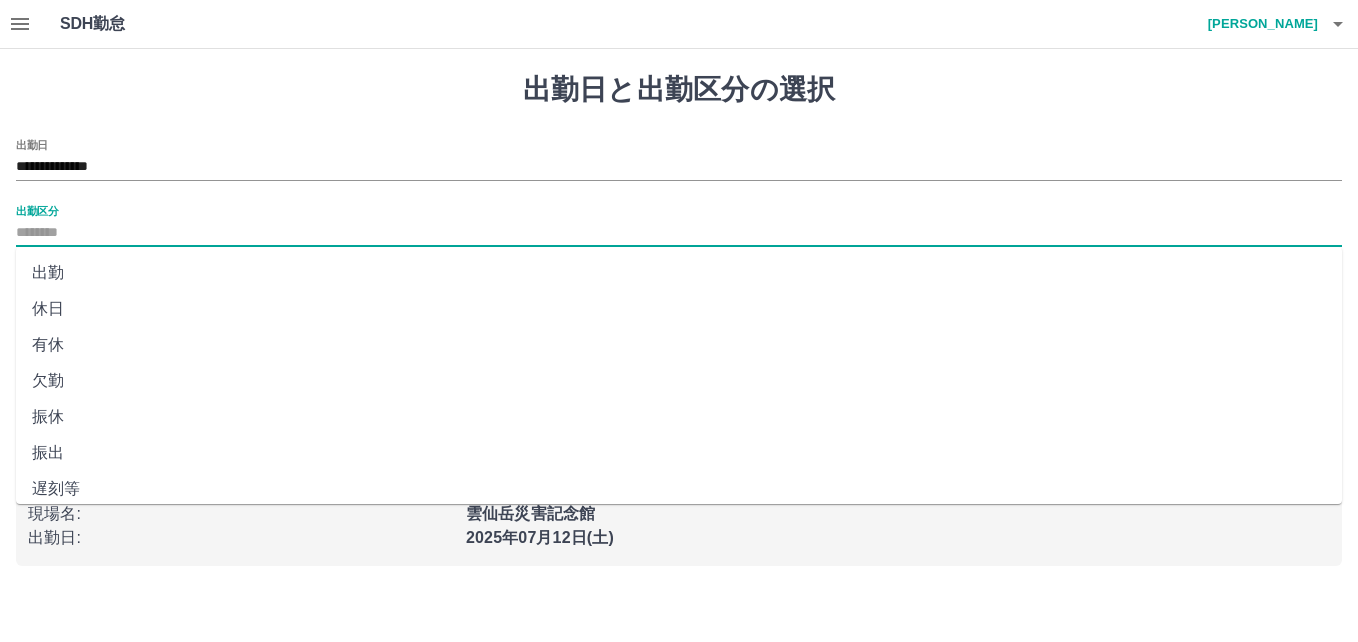 click on "出勤区分" at bounding box center (679, 233) 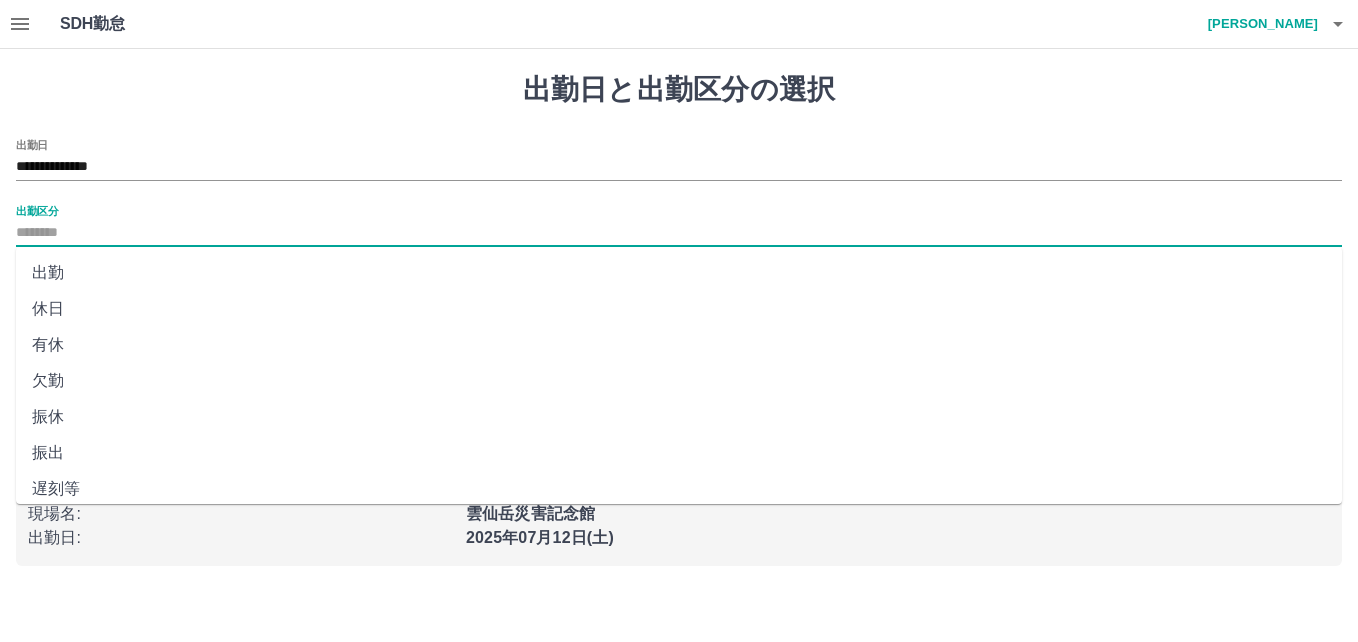 click on "出勤" at bounding box center (679, 273) 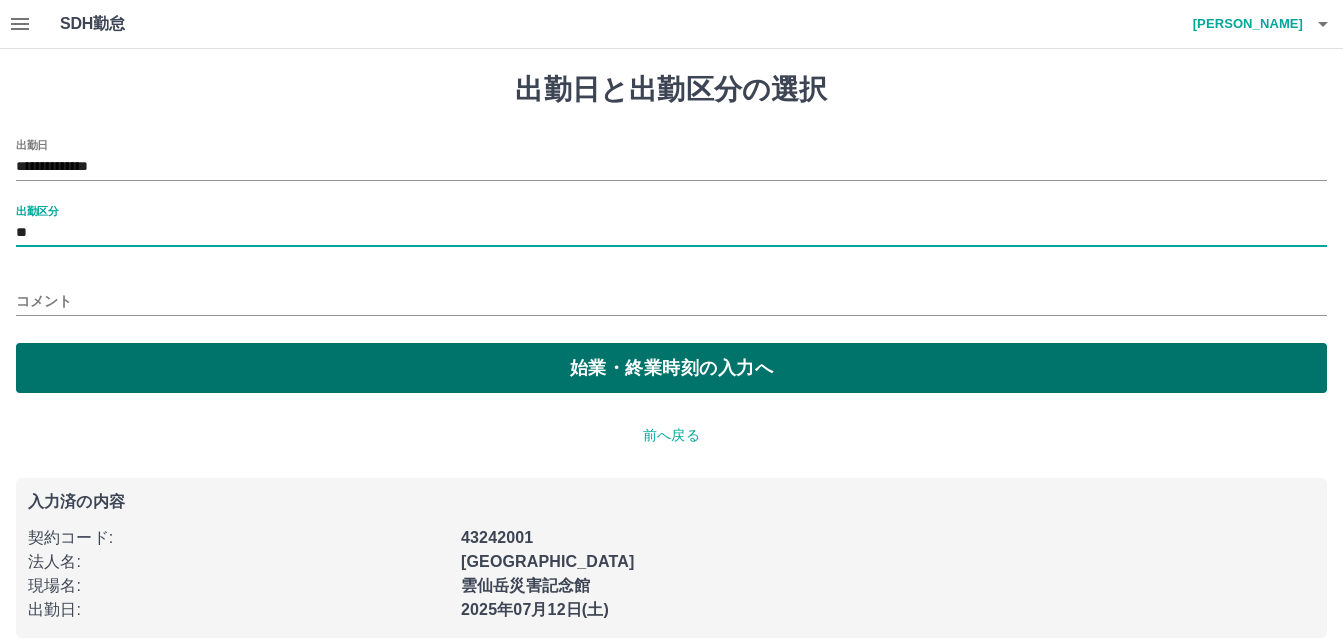 click on "始業・終業時刻の入力へ" at bounding box center [671, 368] 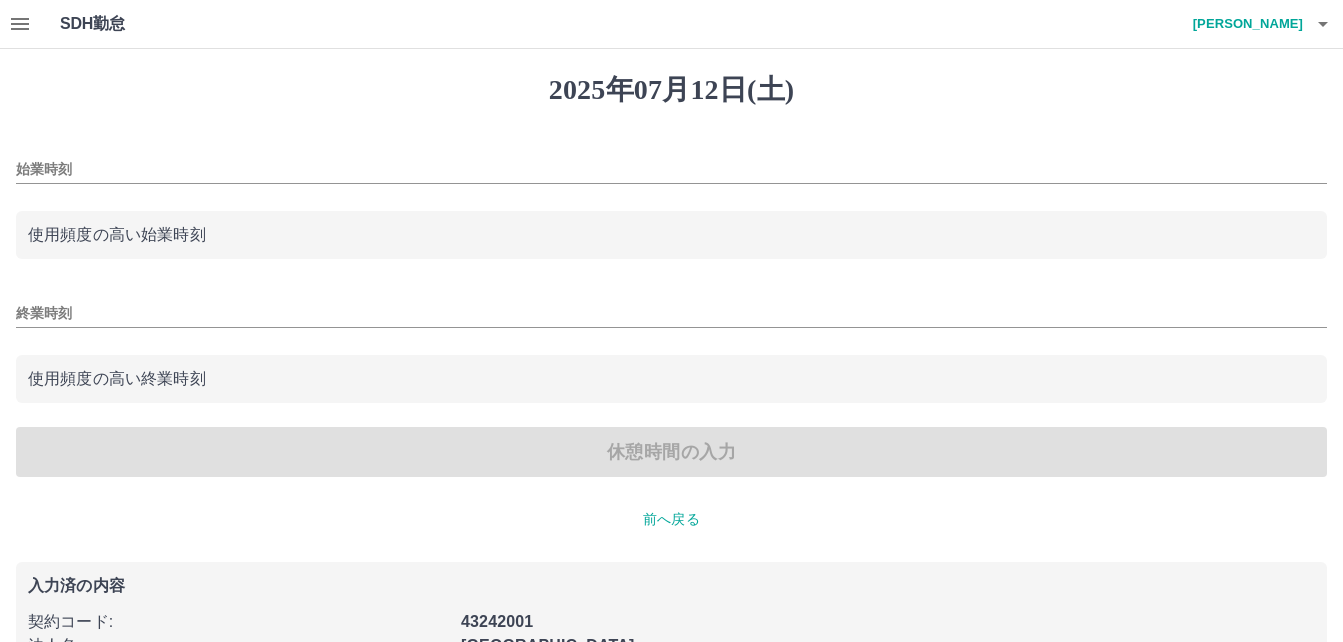 click on "始業時刻" at bounding box center (671, 169) 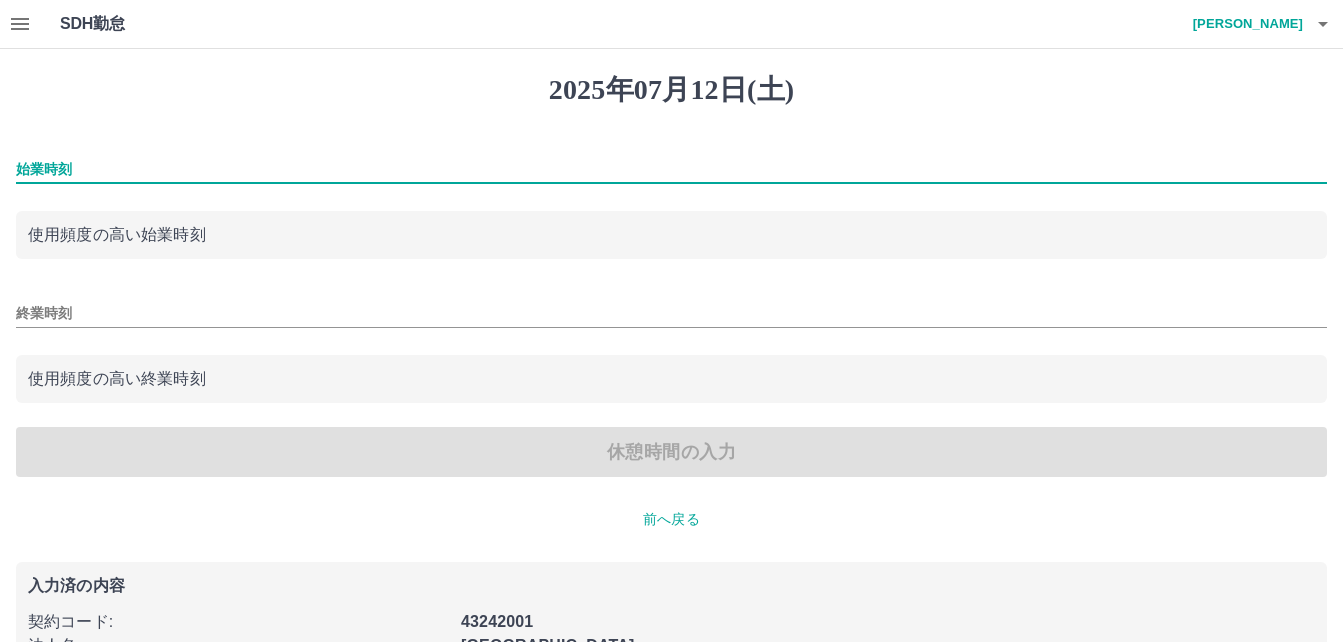 type on "****" 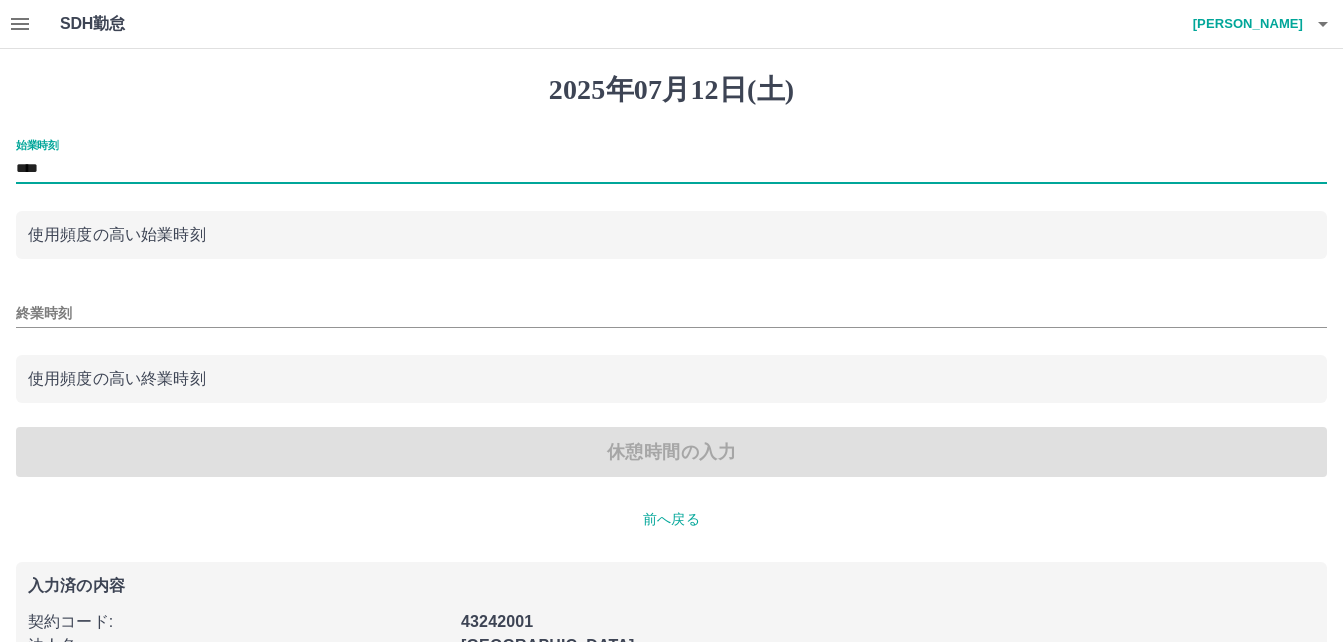 click on "終業時刻" at bounding box center (671, 313) 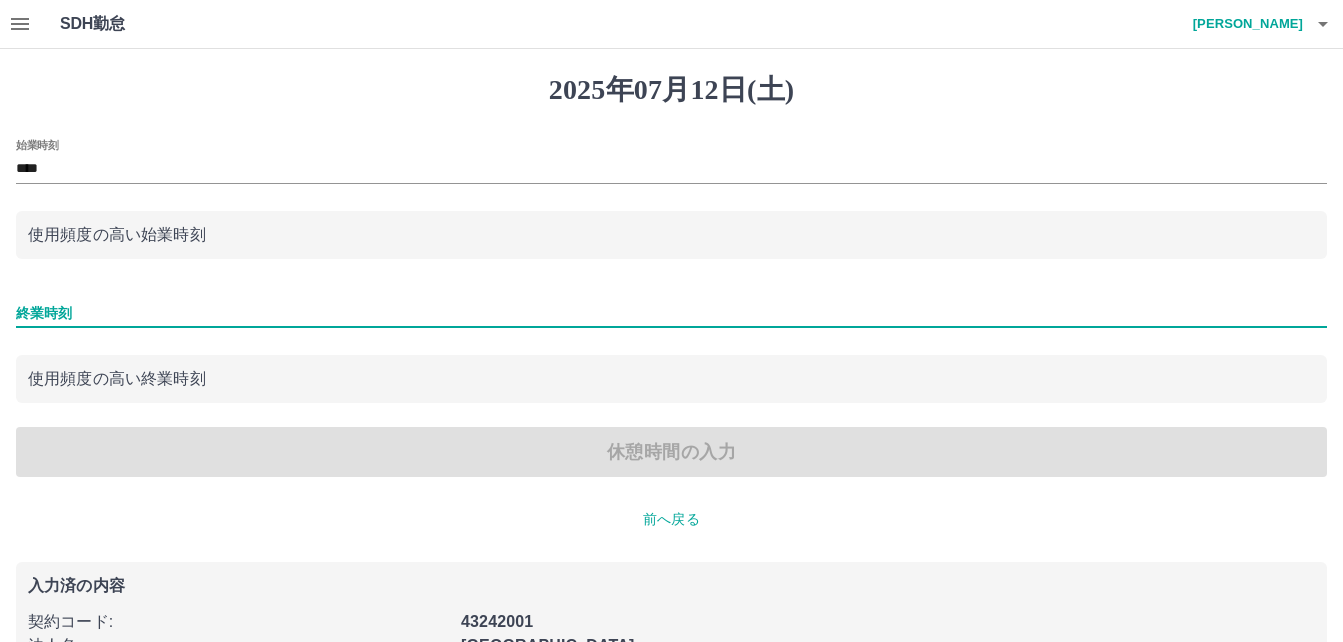type on "****" 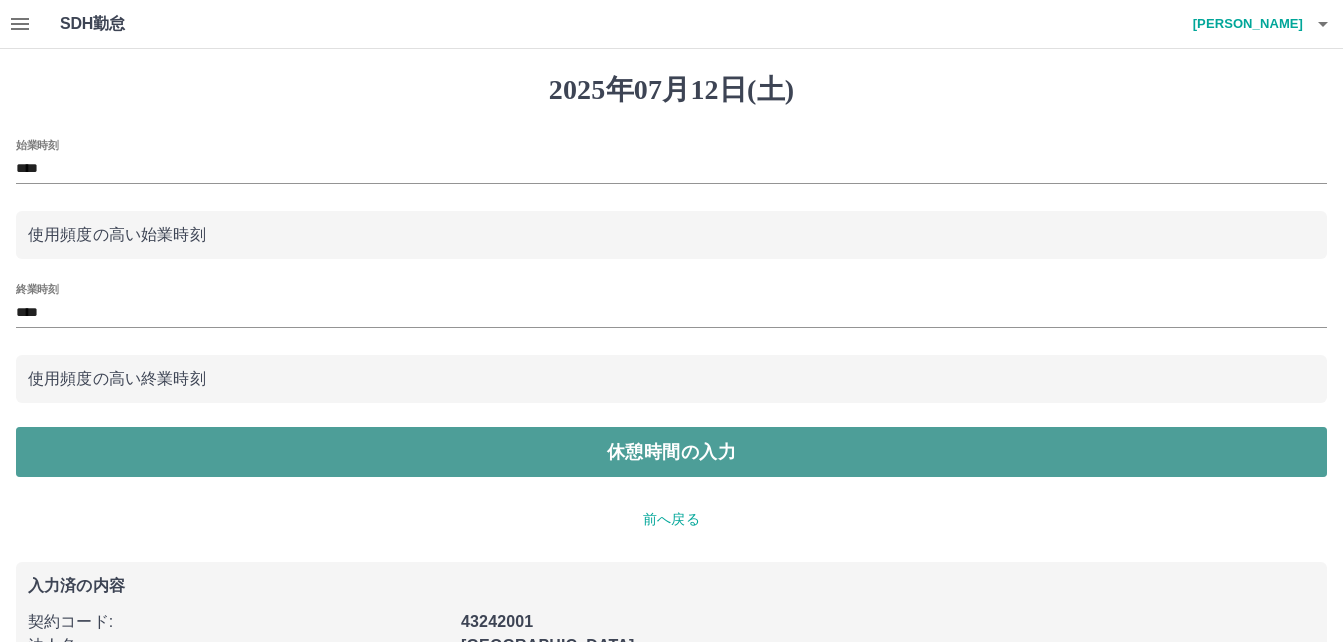 click on "休憩時間の入力" at bounding box center [671, 452] 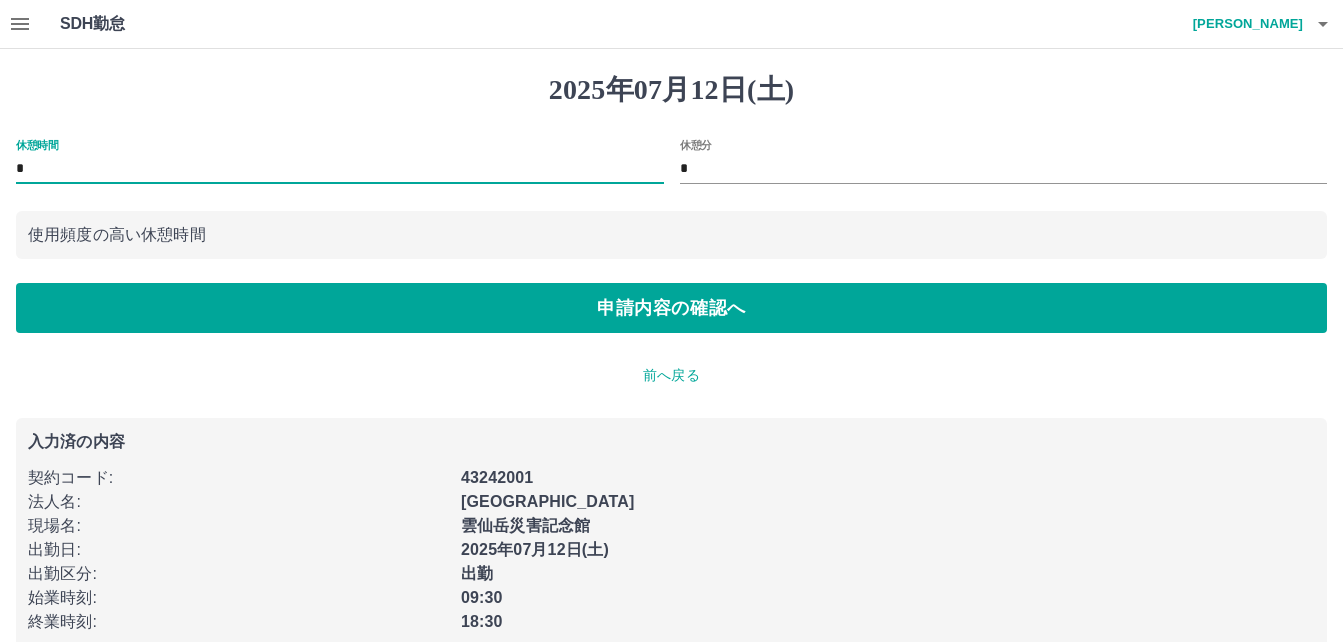drag, startPoint x: 72, startPoint y: 162, endPoint x: -4, endPoint y: 151, distance: 76.79192 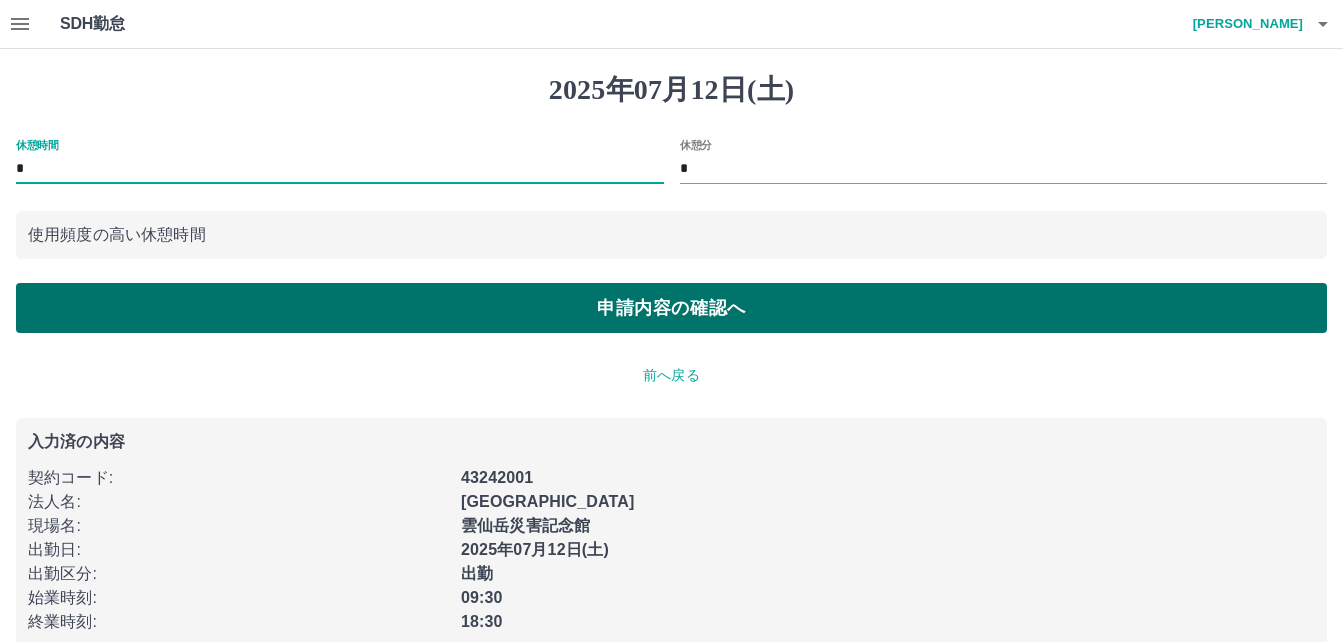 type on "*" 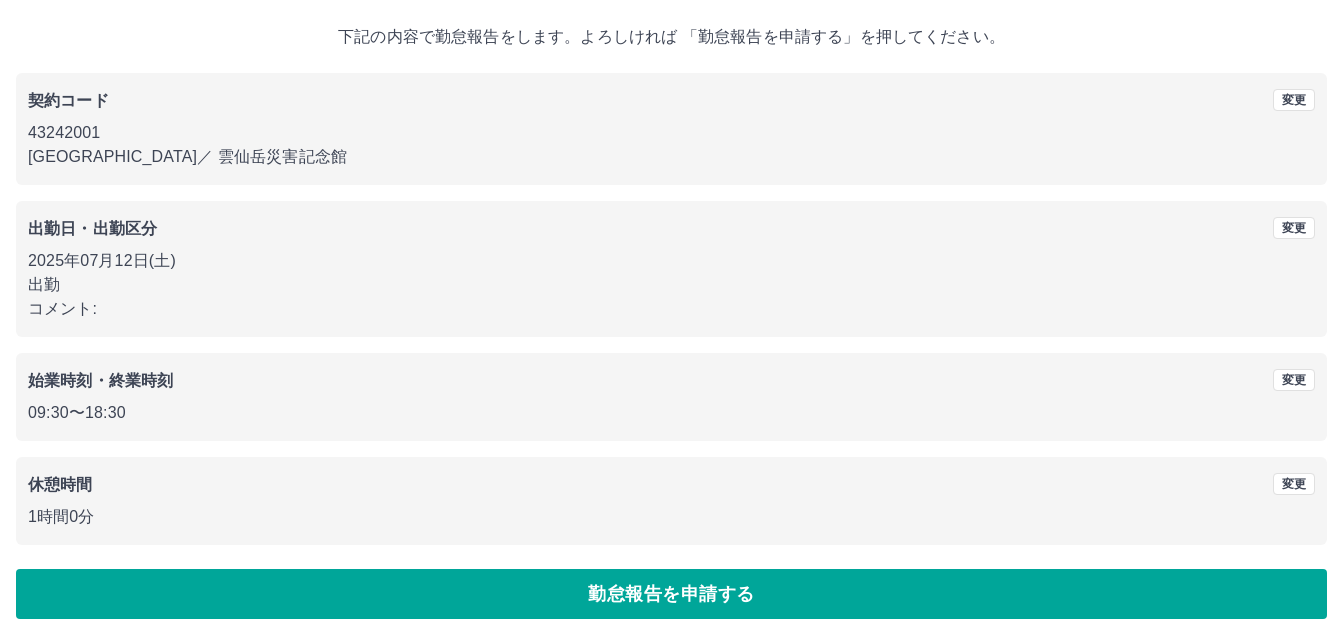 scroll, scrollTop: 107, scrollLeft: 0, axis: vertical 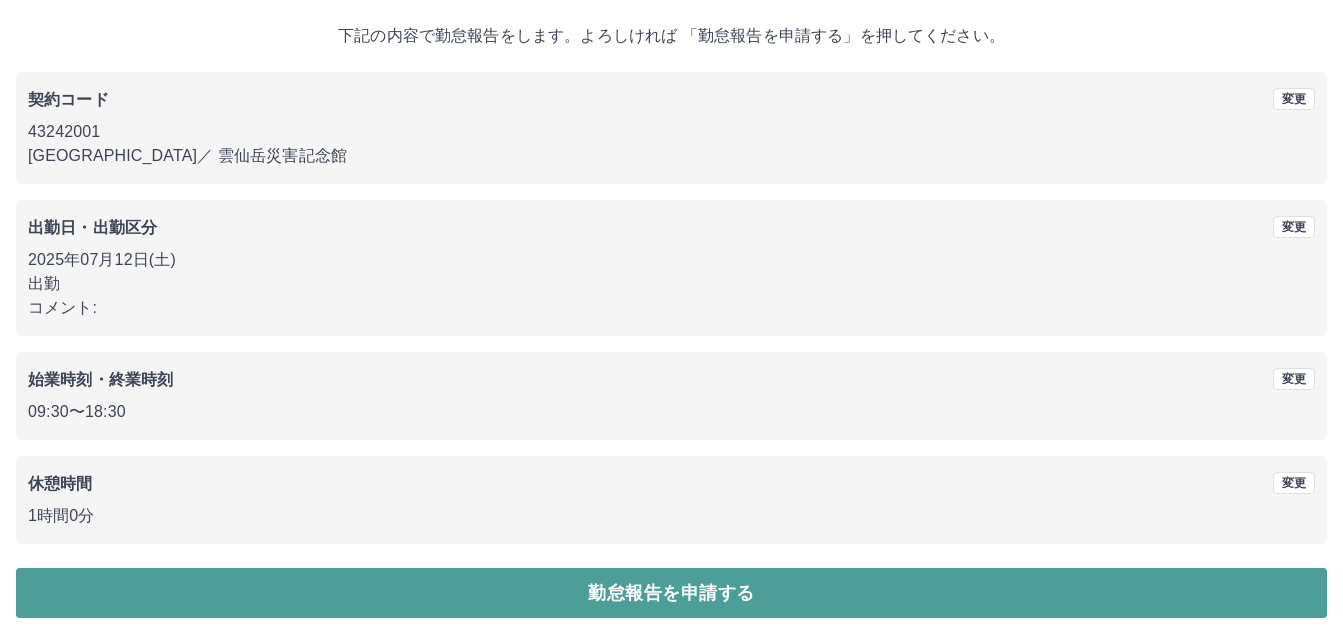 click on "勤怠報告を申請する" at bounding box center (671, 593) 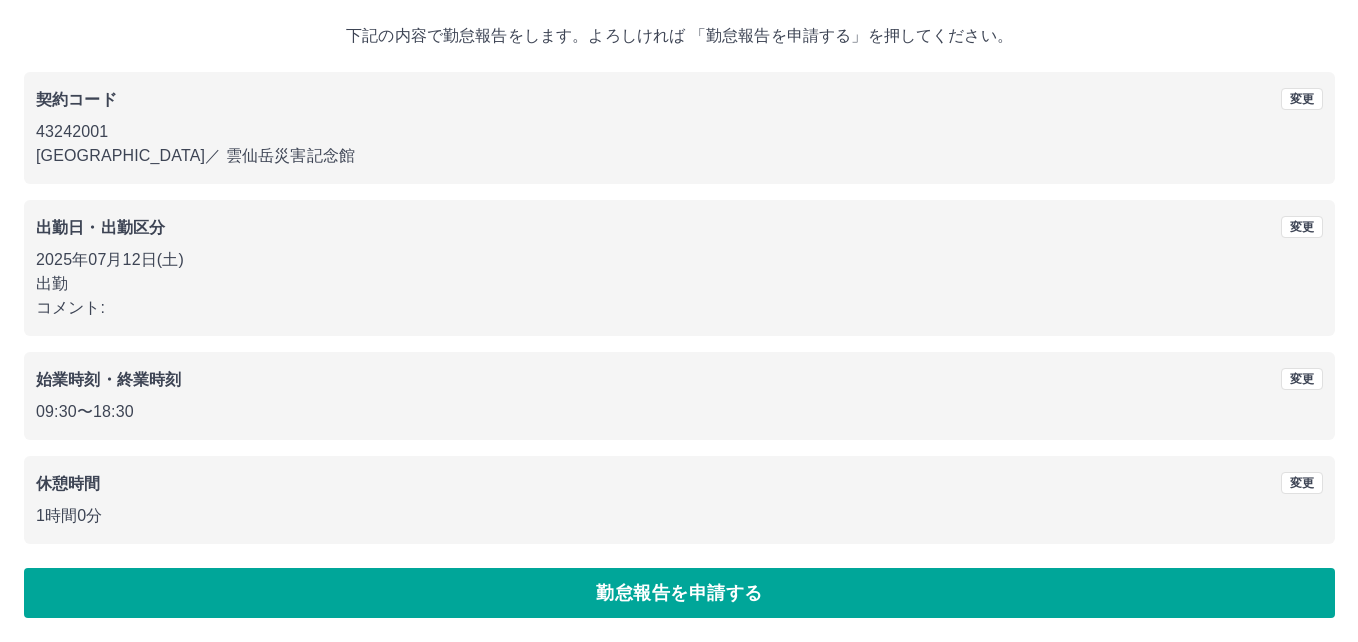 scroll, scrollTop: 0, scrollLeft: 0, axis: both 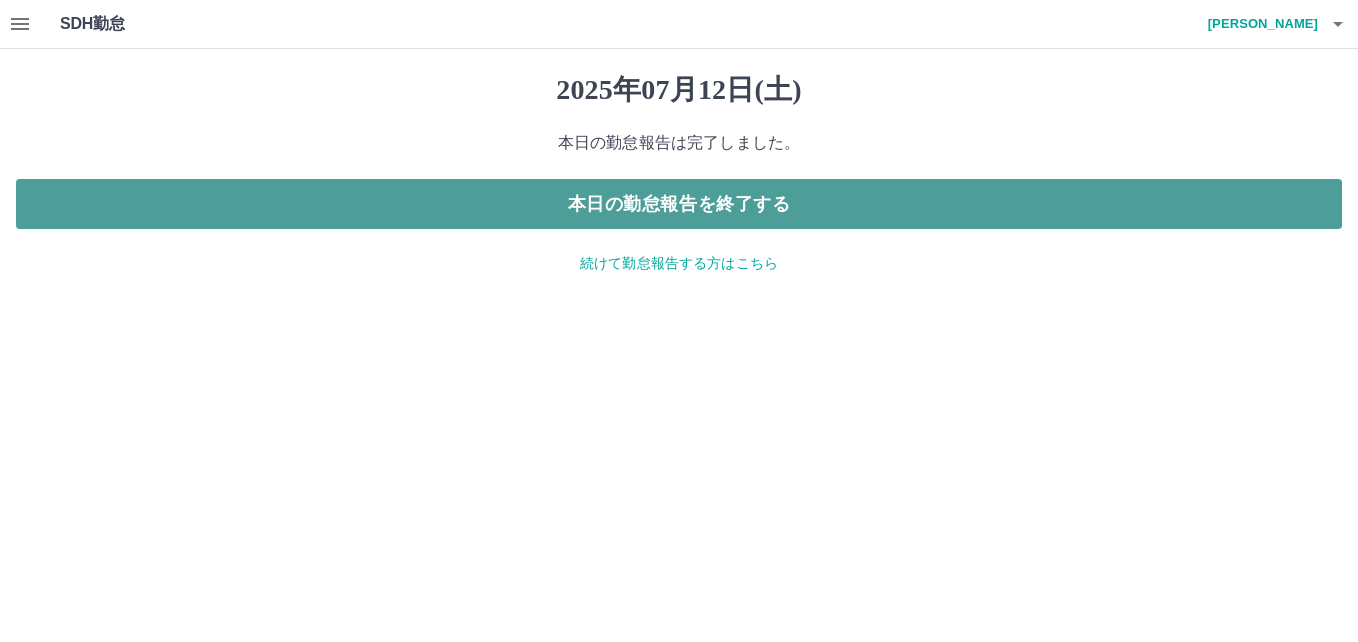 click on "本日の勤怠報告を終了する" at bounding box center [679, 204] 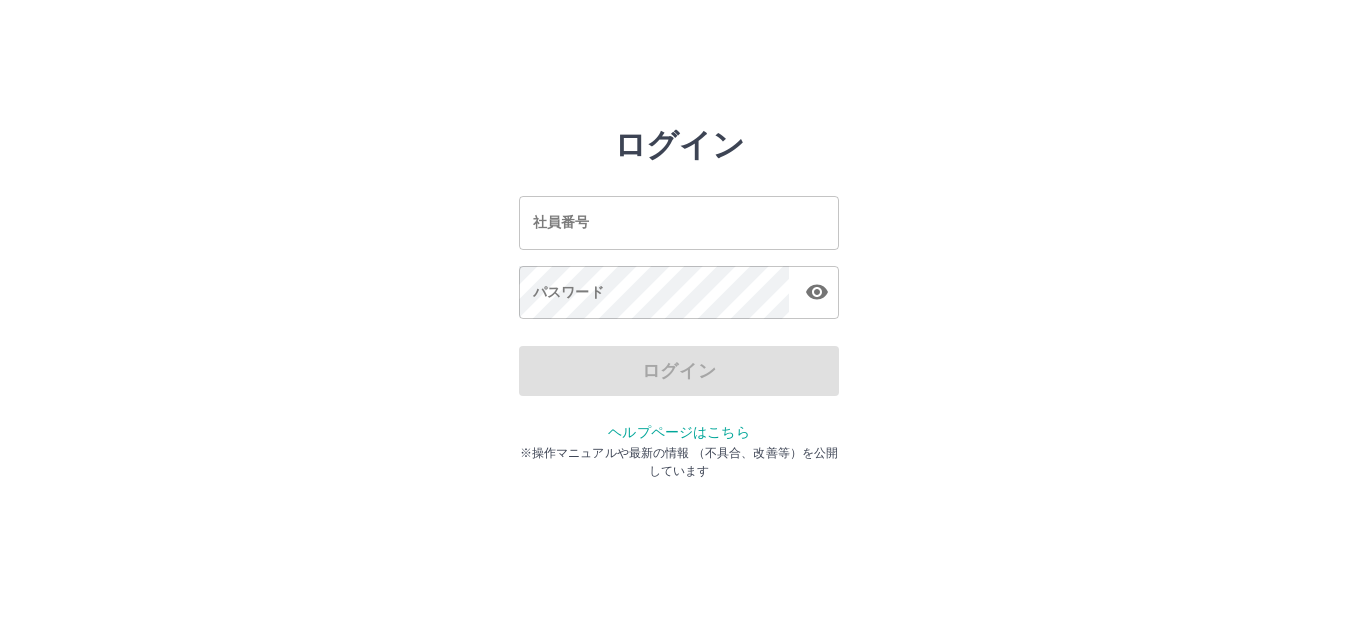 scroll, scrollTop: 0, scrollLeft: 0, axis: both 